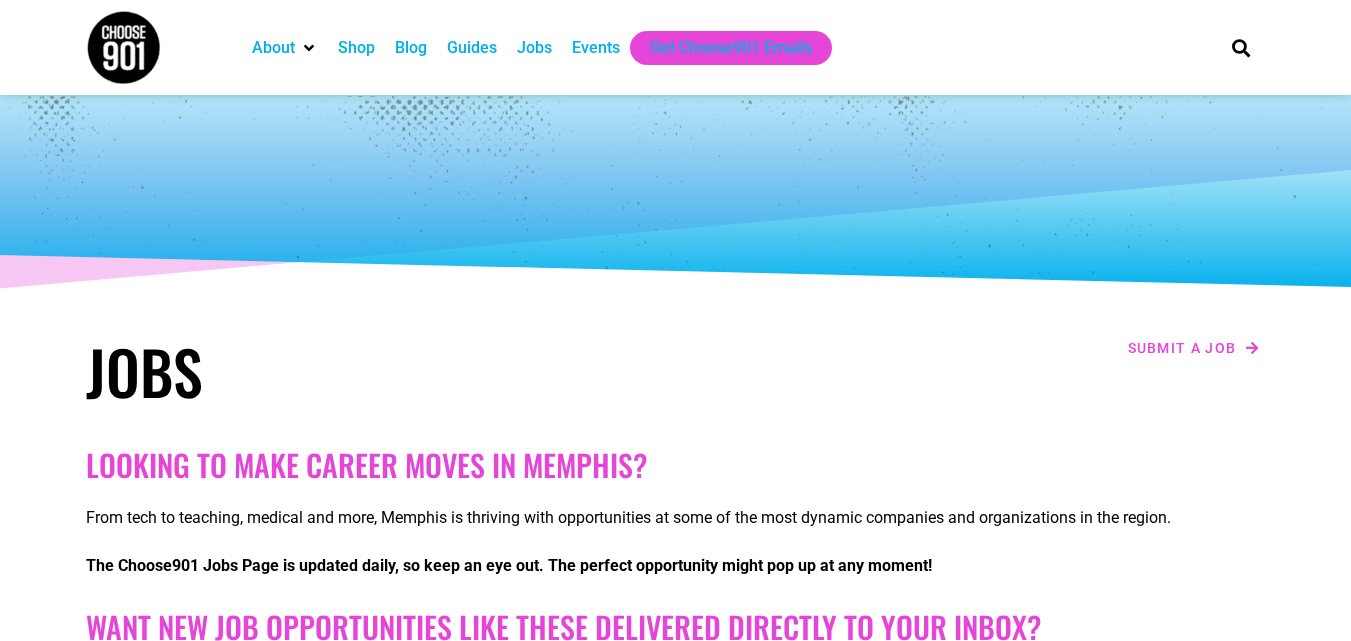 scroll, scrollTop: 0, scrollLeft: 0, axis: both 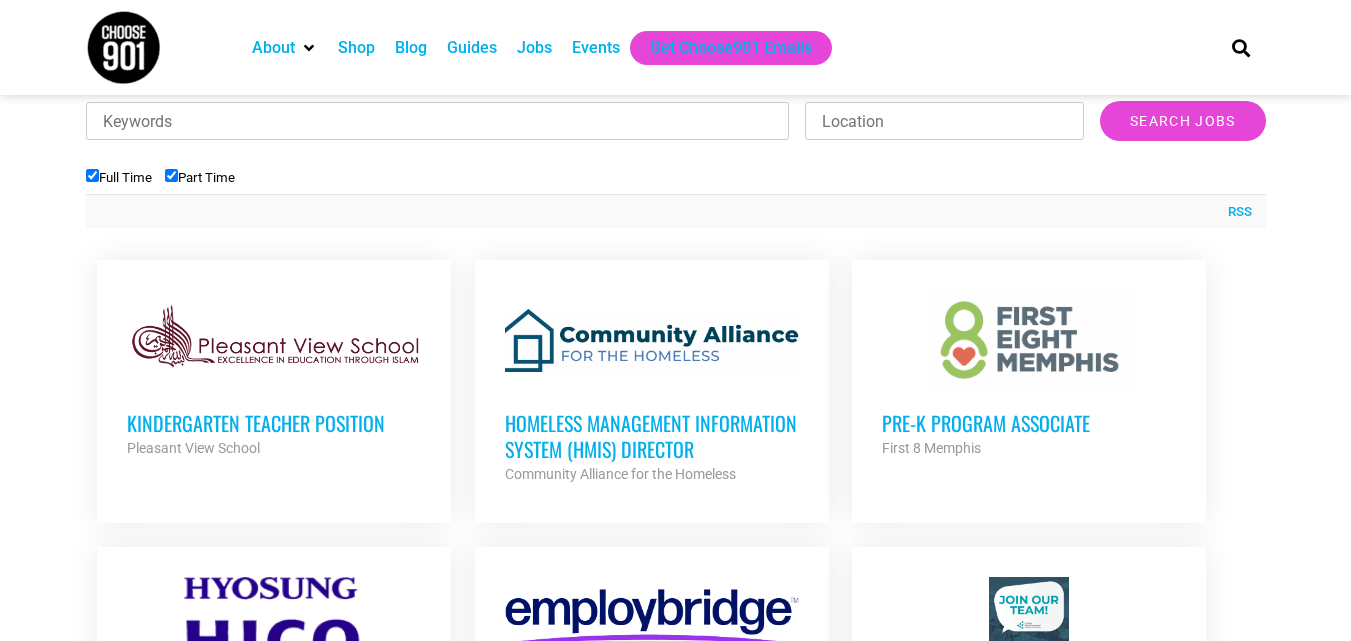 click on "Pre-K Program Associate" at bounding box center (1029, 423) 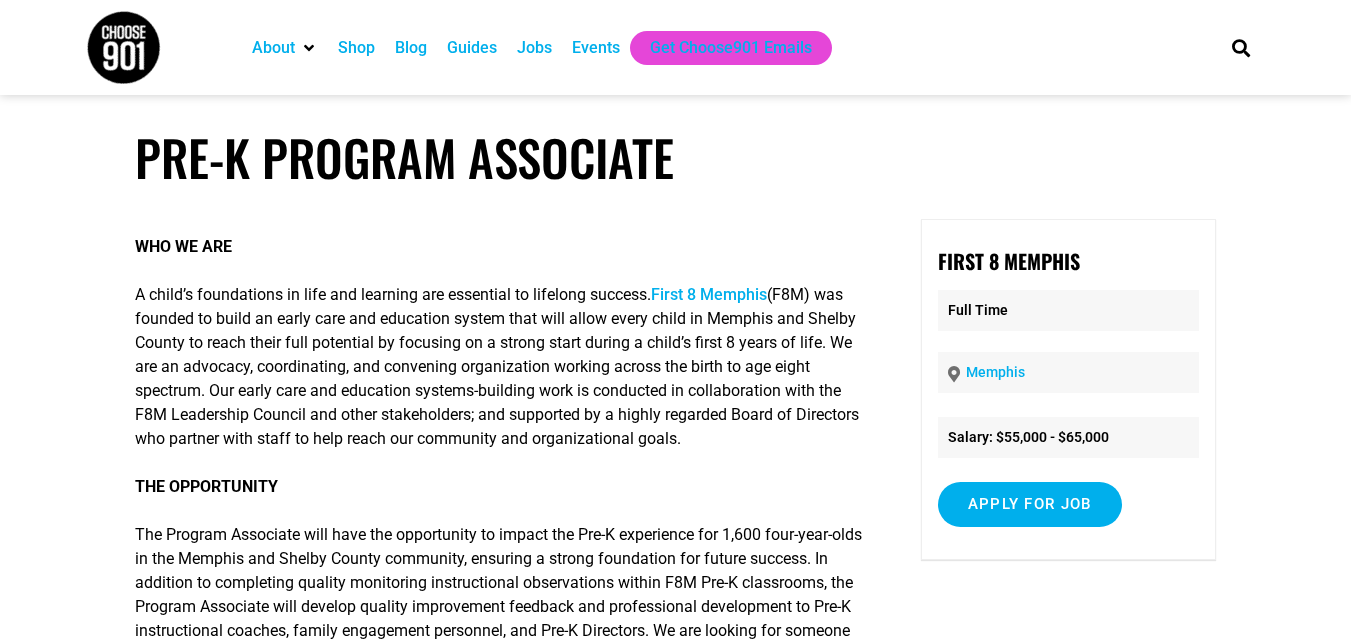 scroll, scrollTop: 0, scrollLeft: 0, axis: both 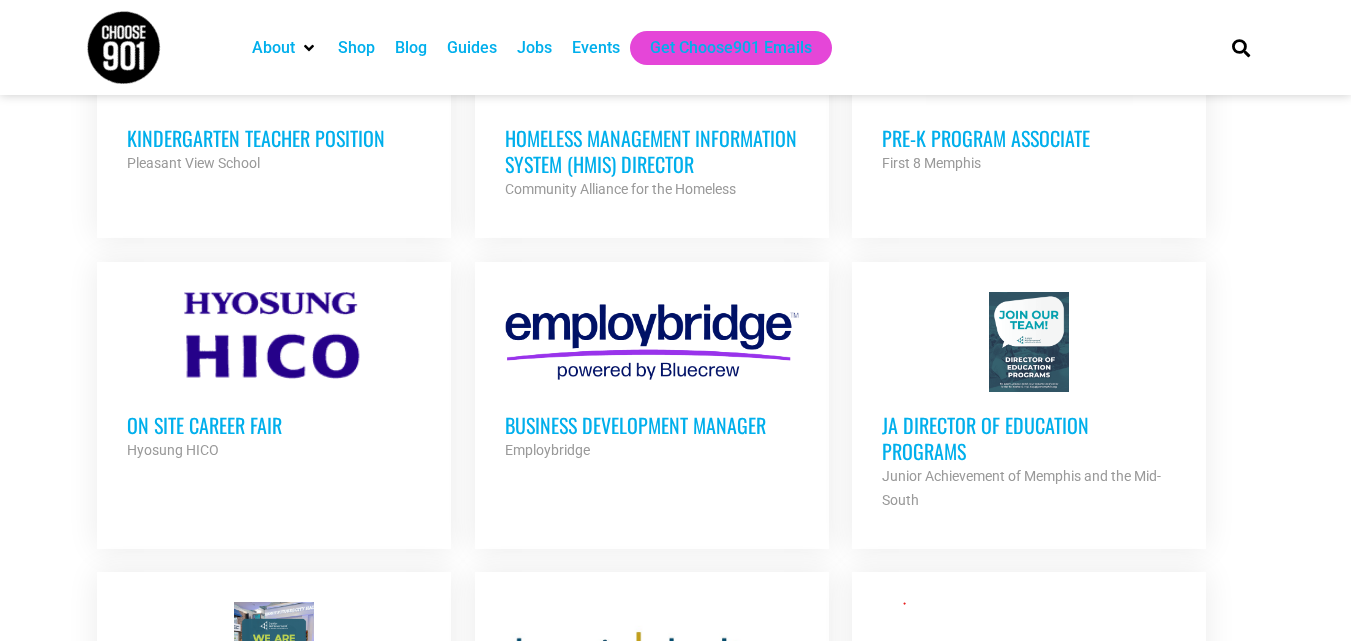click on "JA Director of Education Programs" at bounding box center [1029, 438] 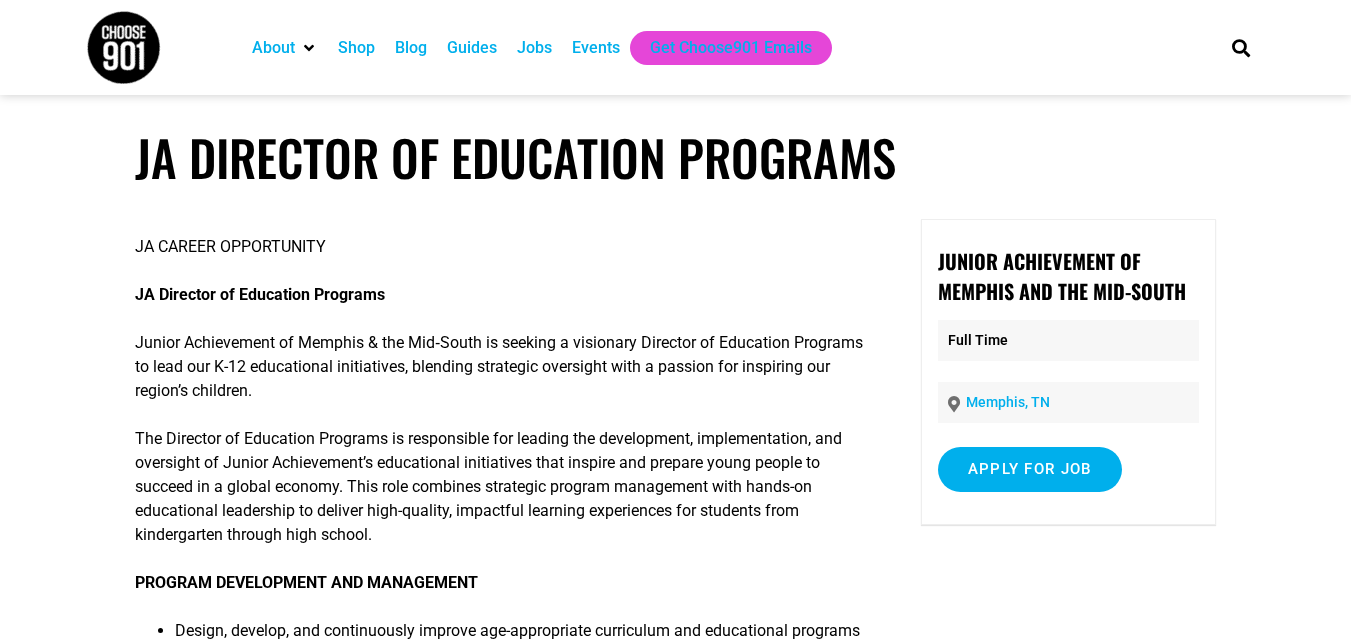 scroll, scrollTop: 0, scrollLeft: 0, axis: both 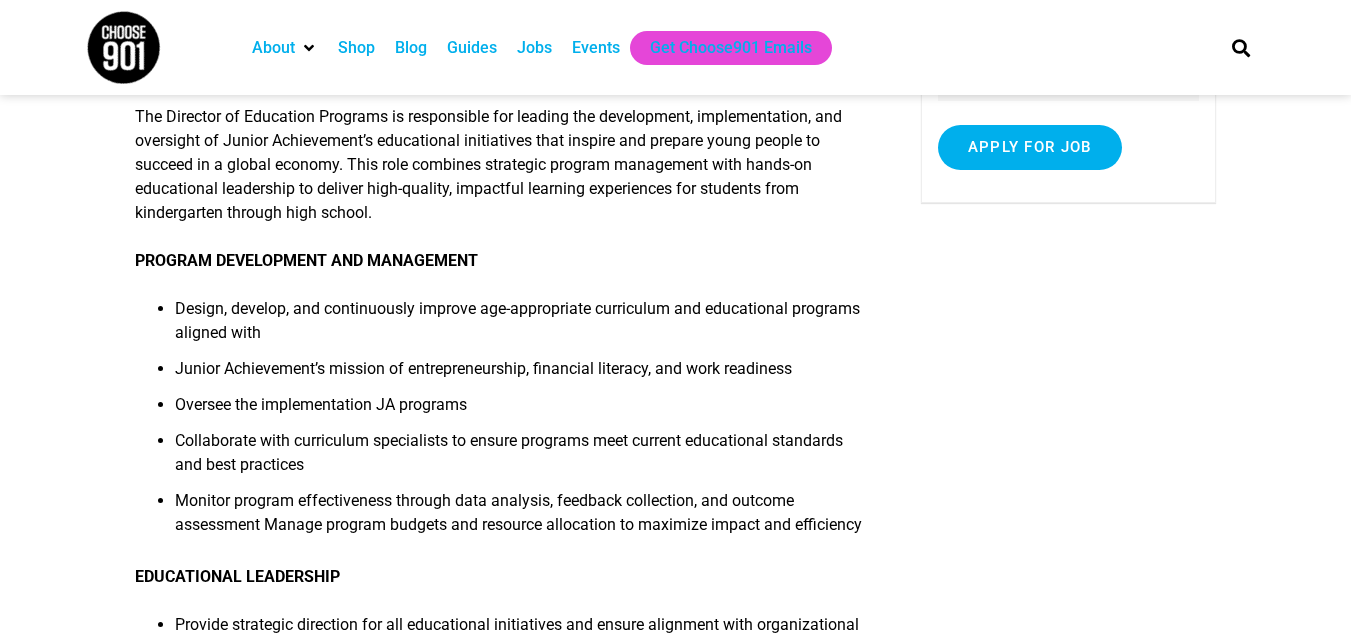 drag, startPoint x: 1365, startPoint y: 166, endPoint x: 862, endPoint y: 309, distance: 522.9321 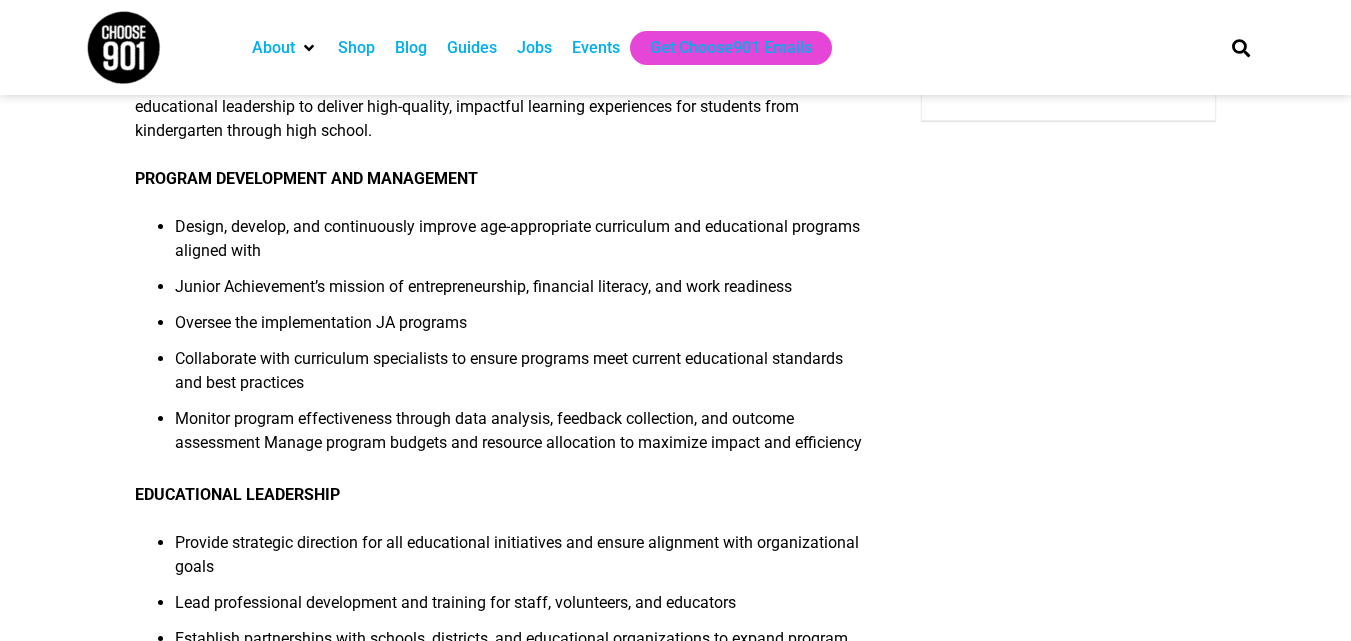 scroll, scrollTop: 41, scrollLeft: 0, axis: vertical 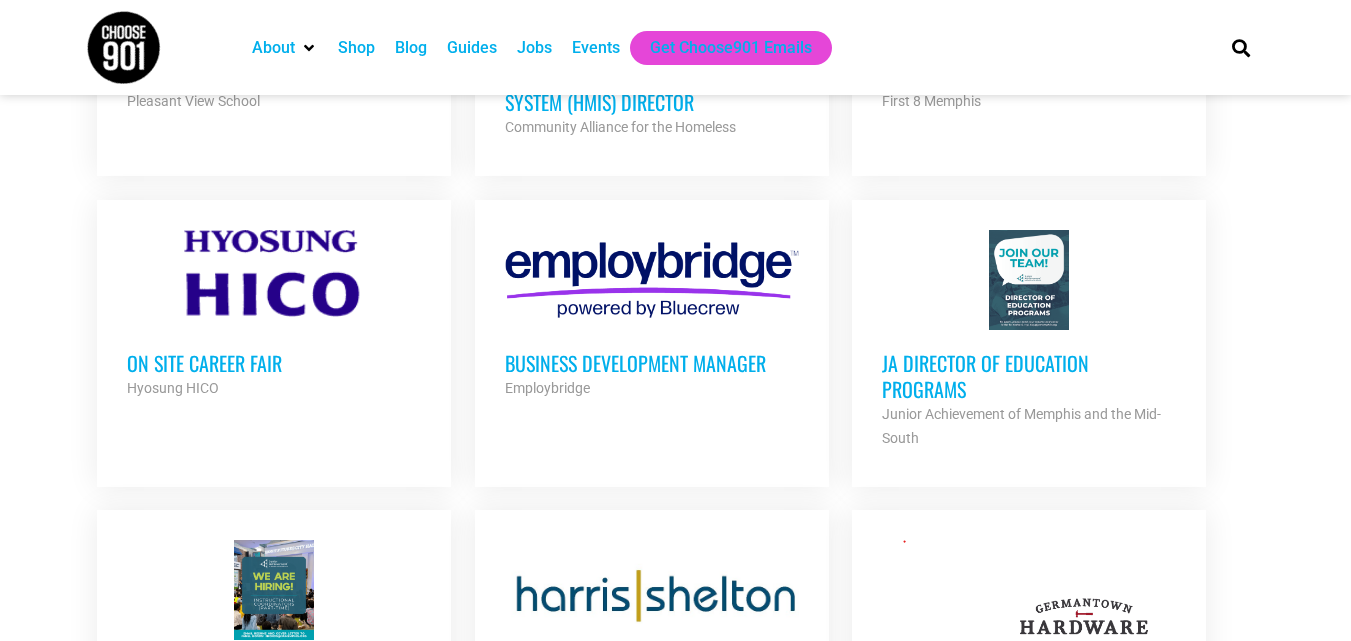 click on "Employbridge" at bounding box center (652, 388) 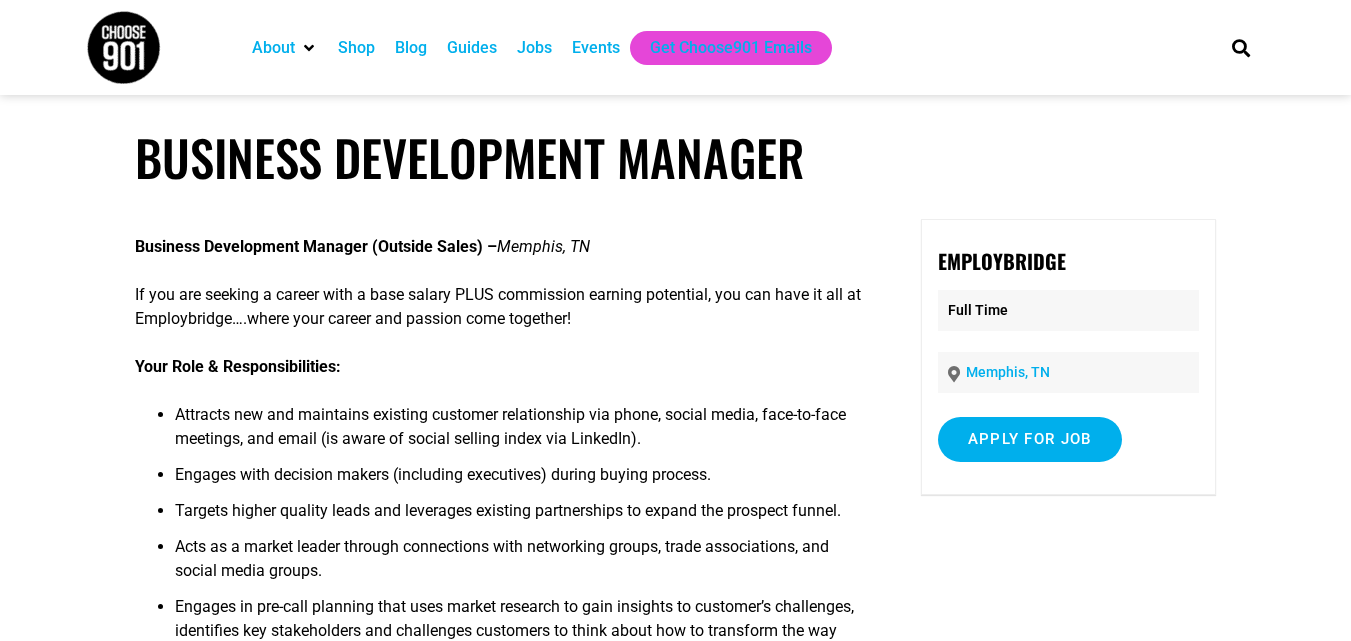 scroll, scrollTop: 0, scrollLeft: 0, axis: both 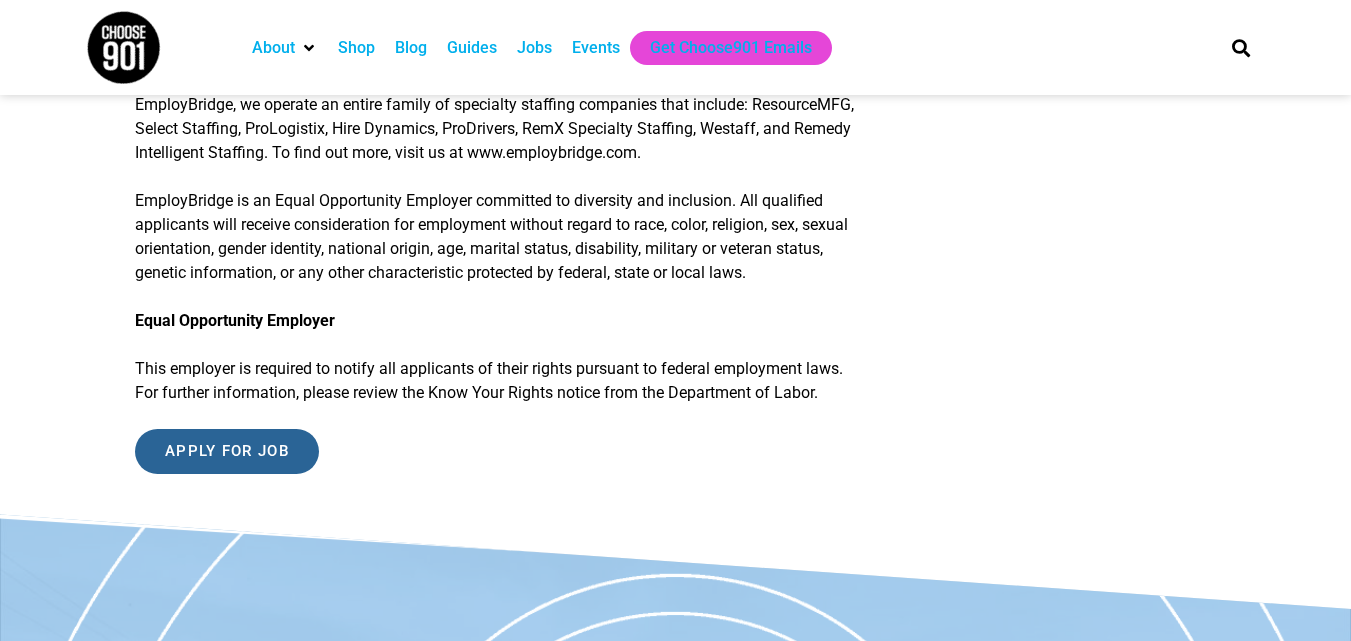 click on "Apply for job" at bounding box center (227, 451) 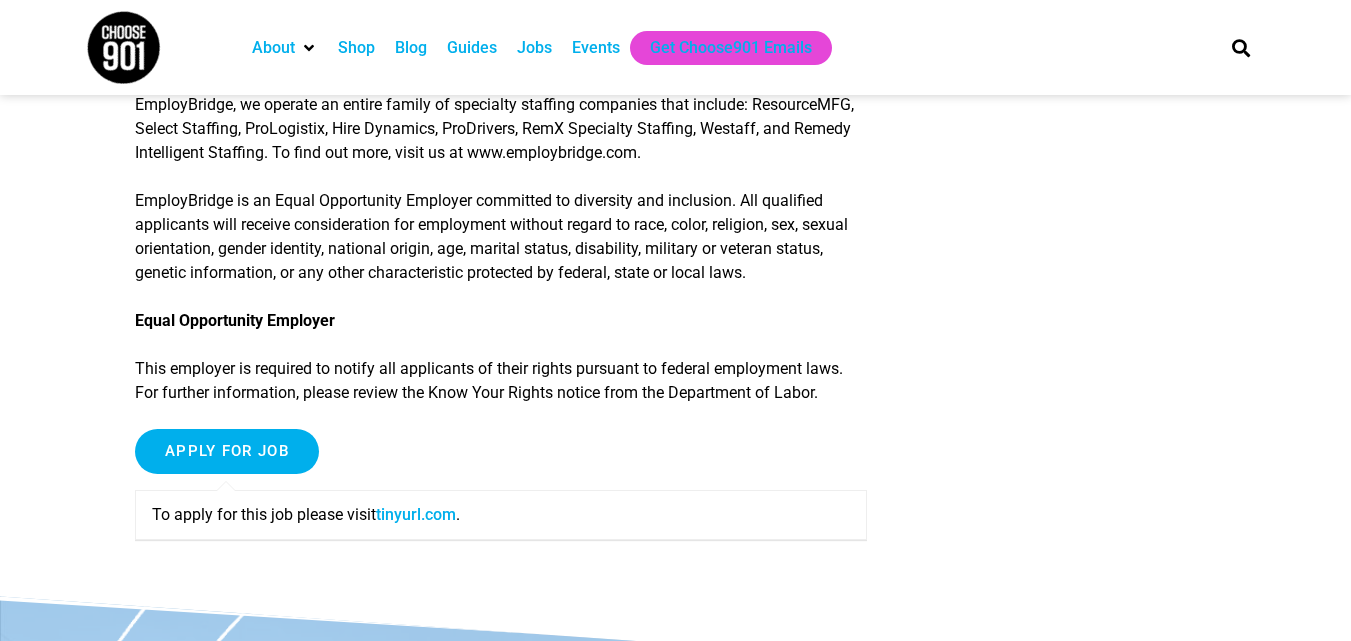 click on "tinyurl.com" at bounding box center [416, 514] 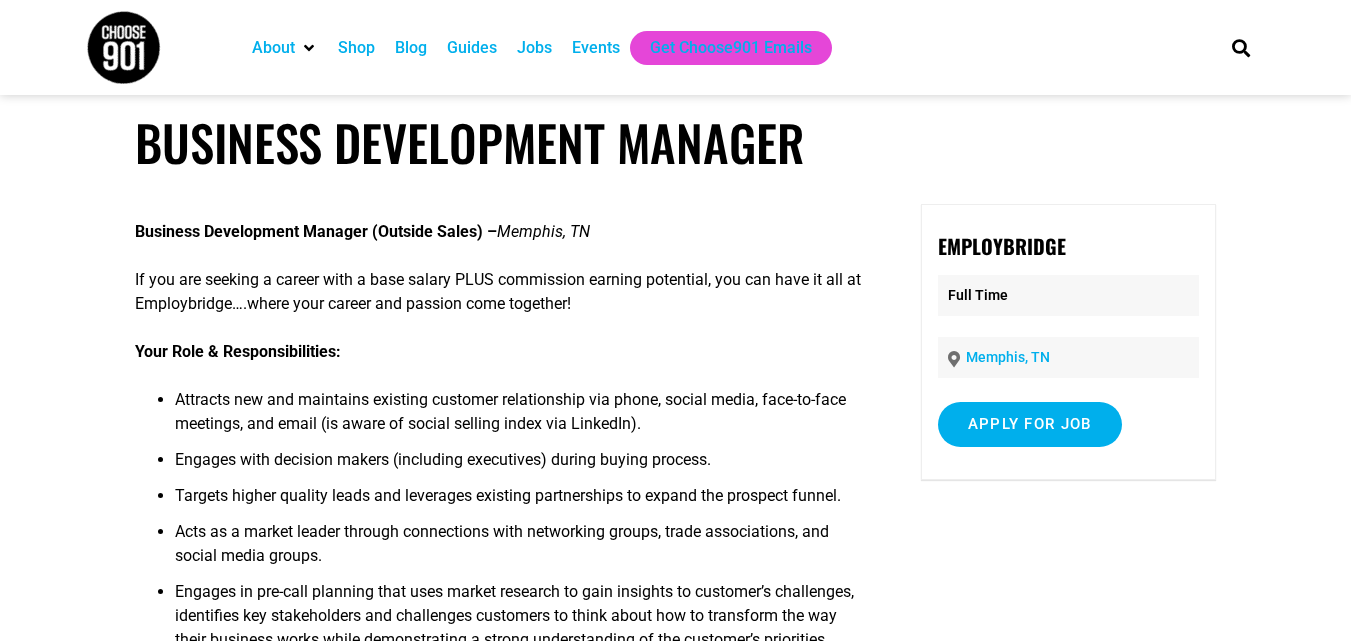 scroll, scrollTop: 0, scrollLeft: 0, axis: both 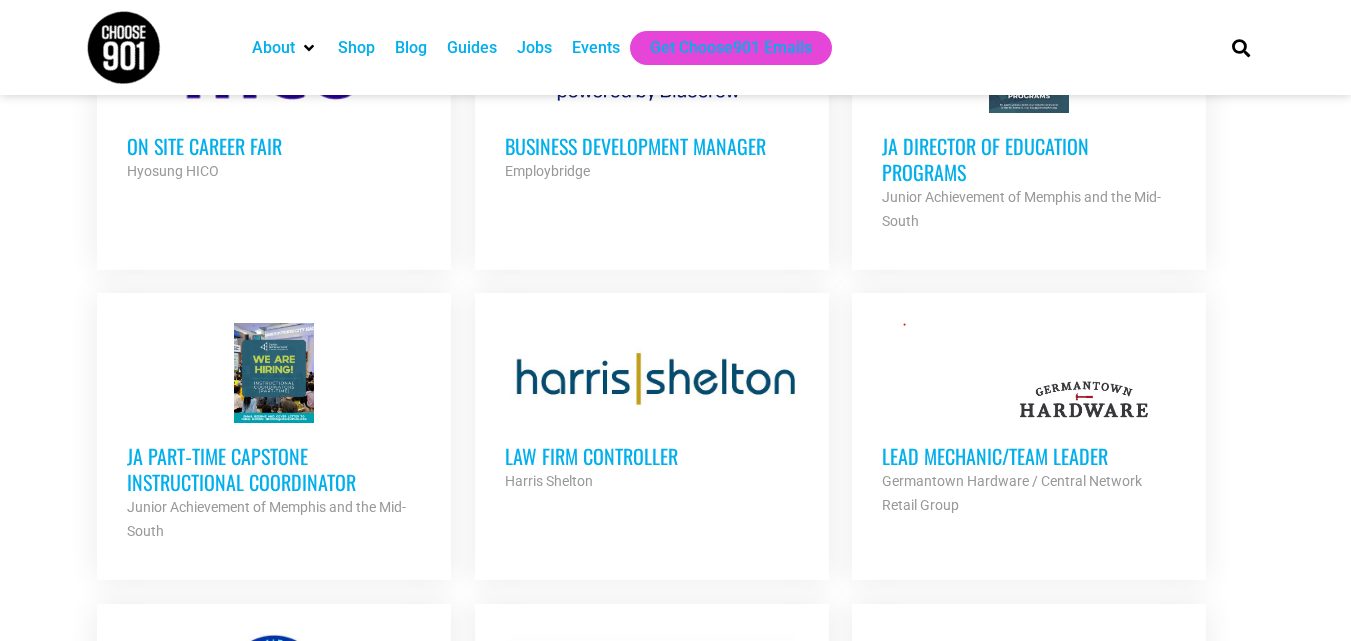 click on "JA Part‐time Capstone Instructional Coordinator" at bounding box center (274, 469) 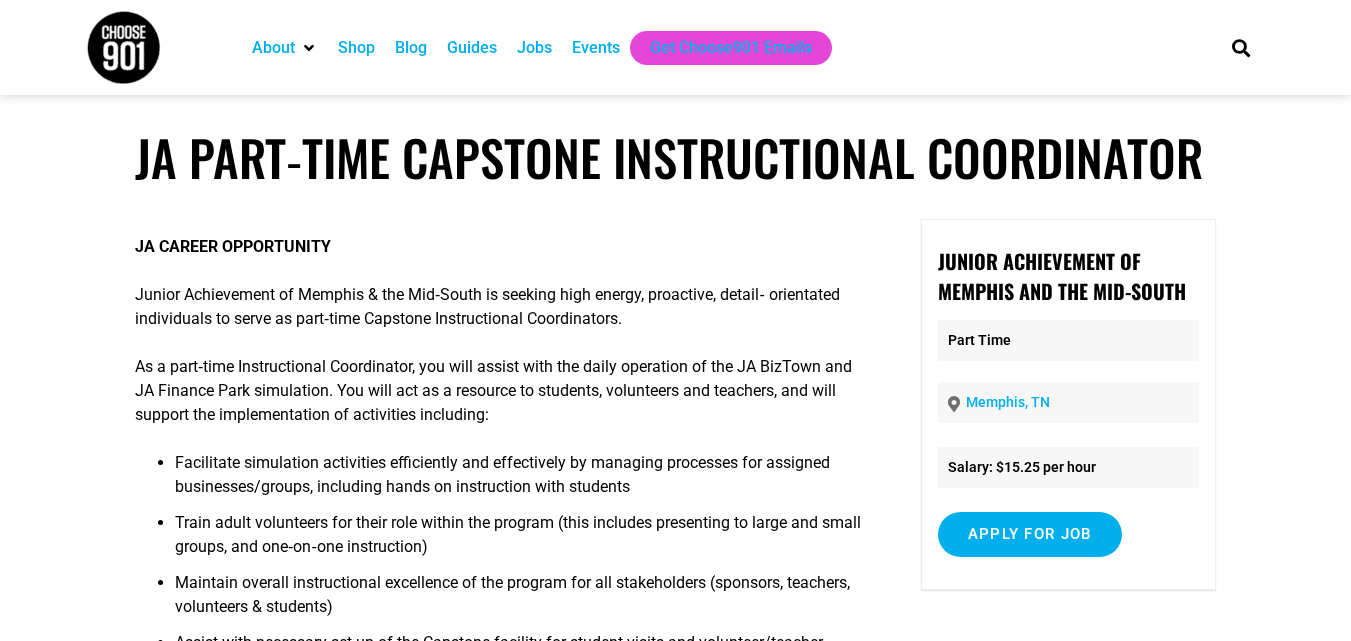 scroll, scrollTop: 0, scrollLeft: 0, axis: both 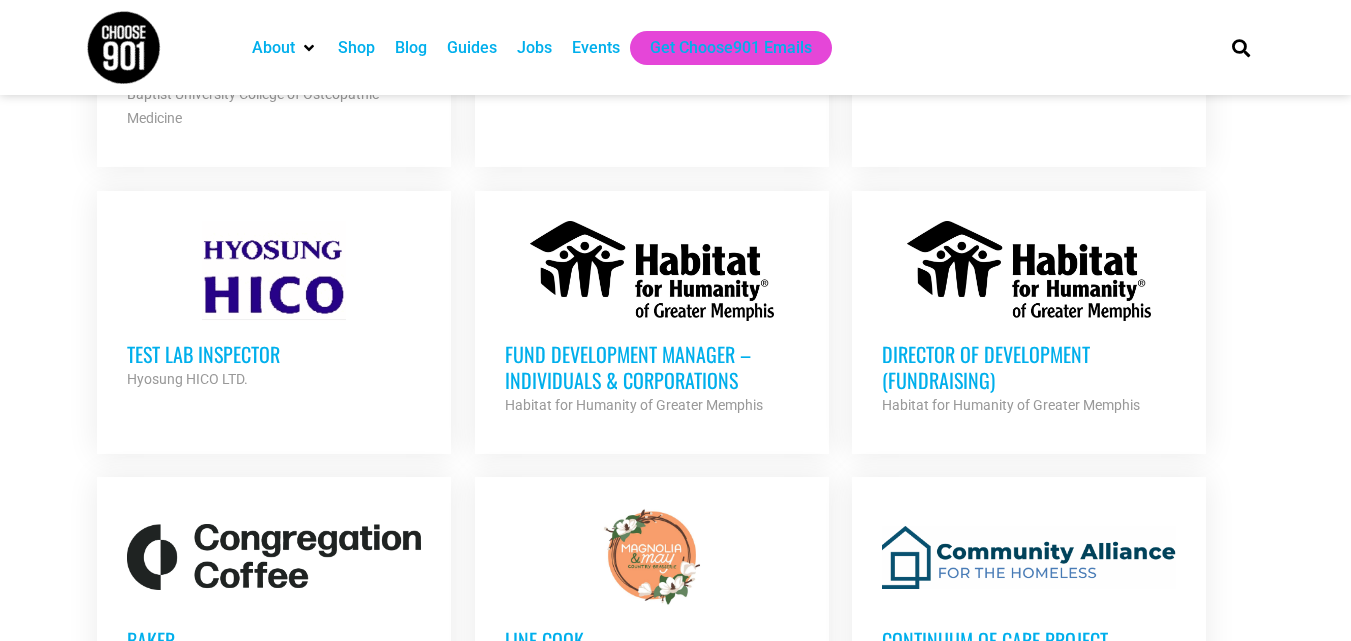 click on "Fund Development Manager – Individuals & Corporations" at bounding box center (652, 367) 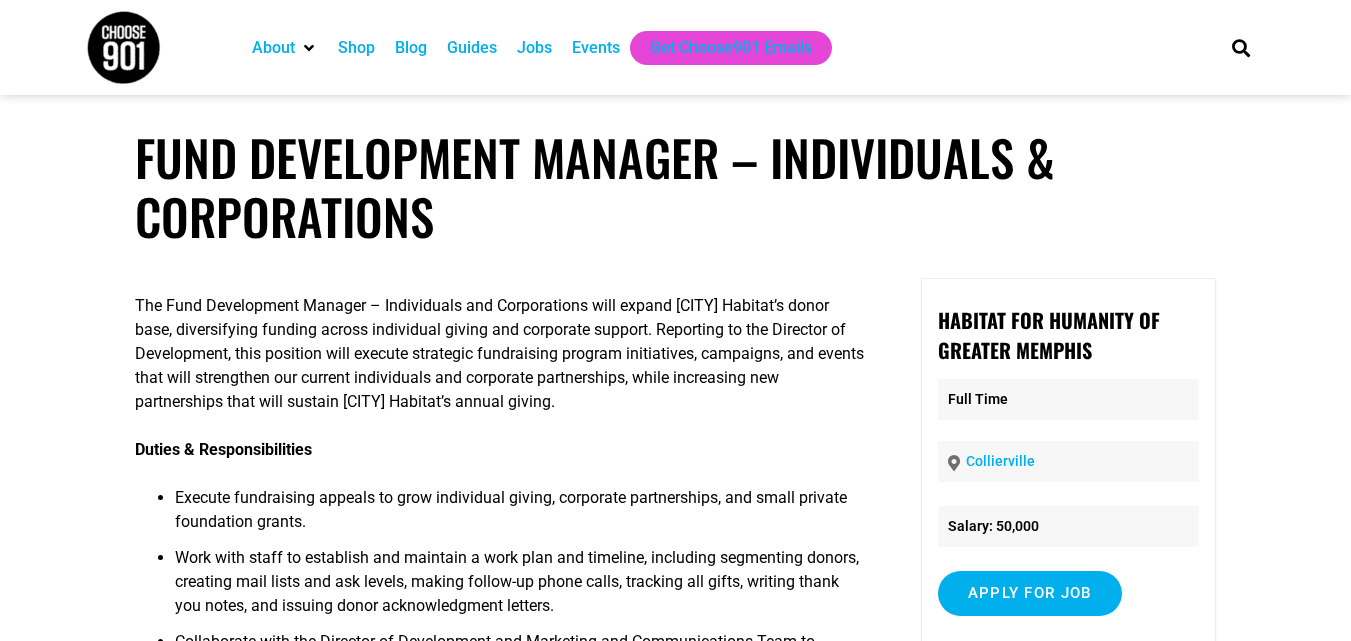 scroll, scrollTop: 0, scrollLeft: 0, axis: both 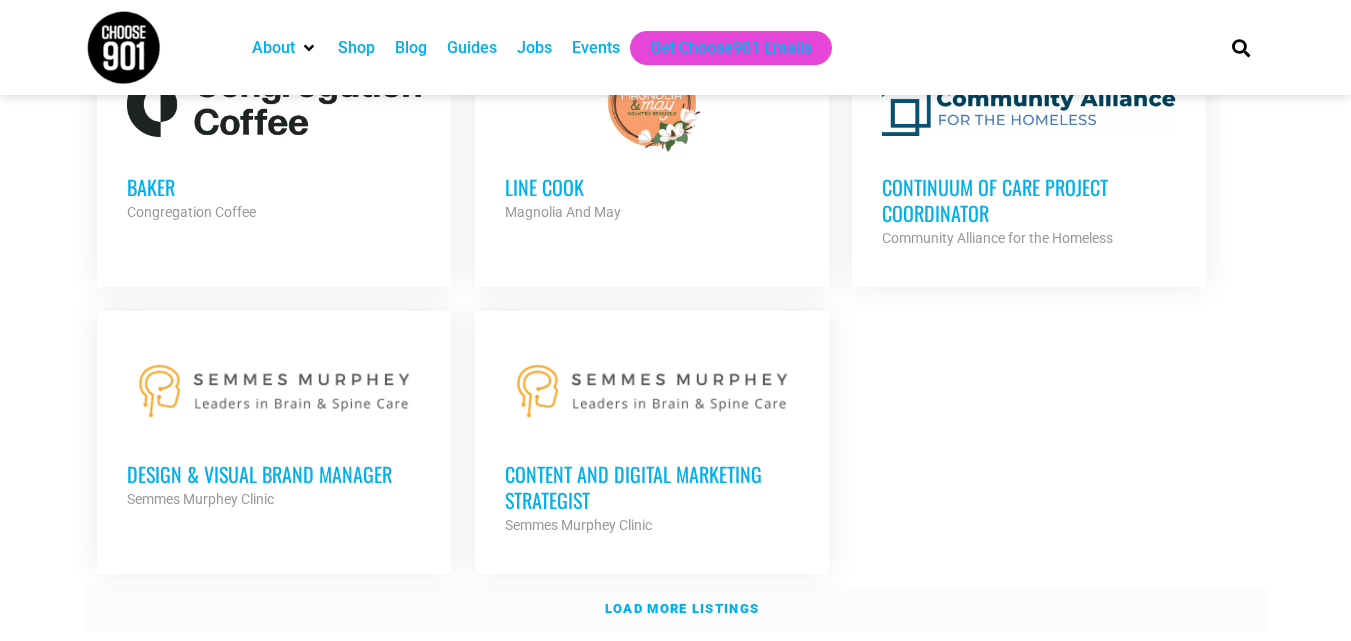 click on "Load more listings" at bounding box center [682, 608] 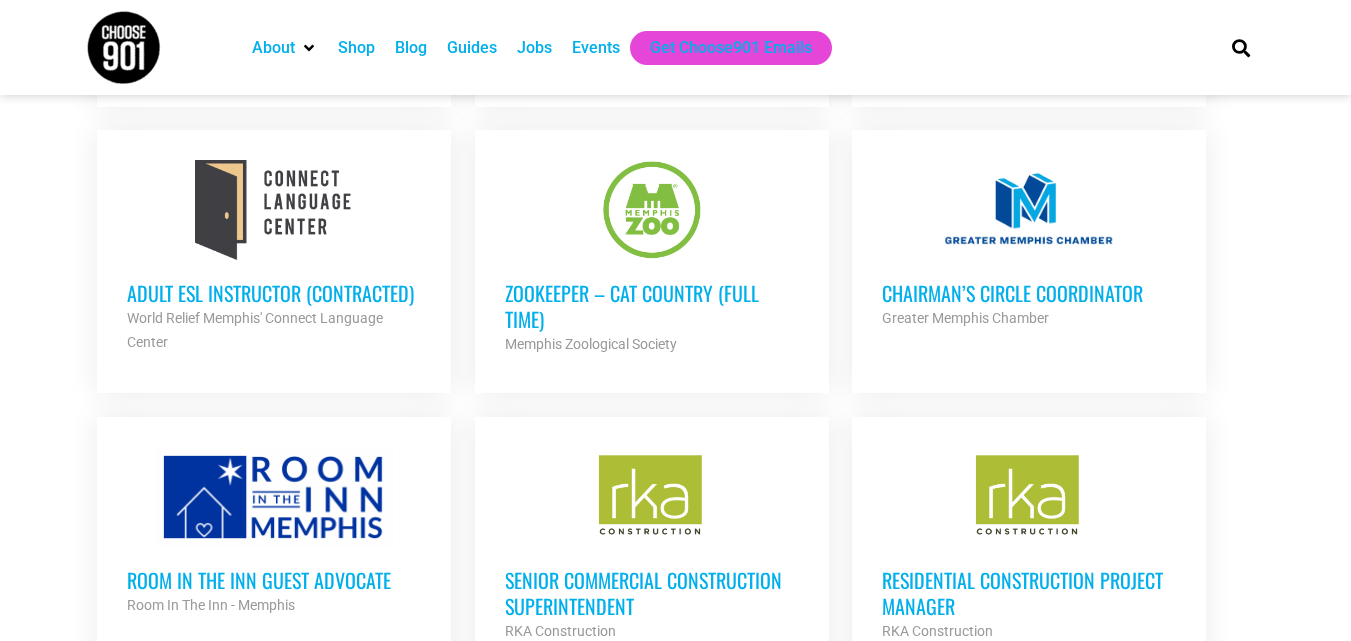 scroll, scrollTop: 3073, scrollLeft: 0, axis: vertical 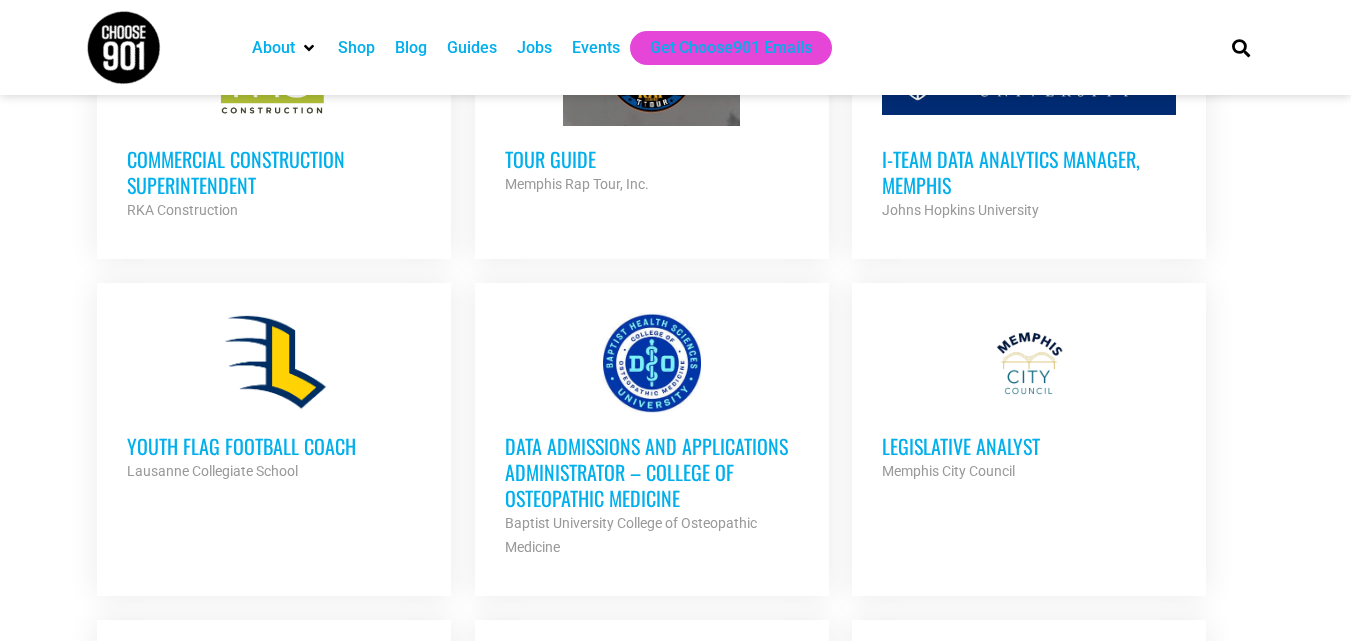 click on "Legislative Analyst" at bounding box center [1029, 446] 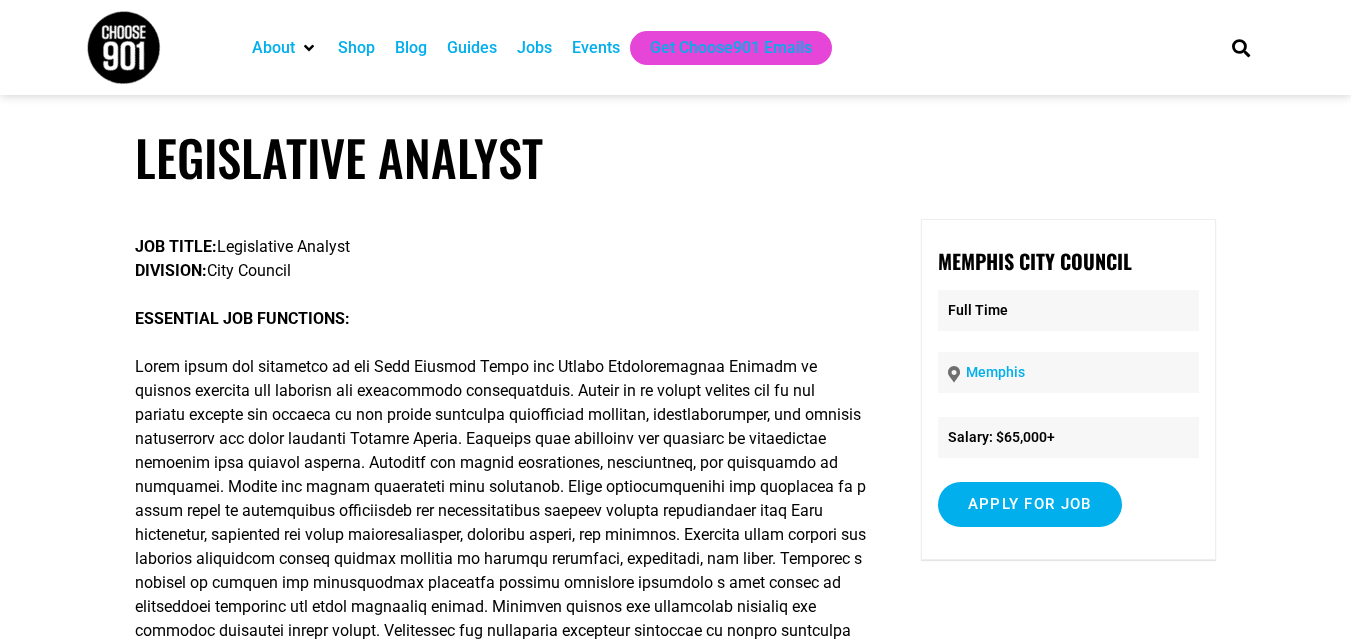 scroll, scrollTop: 0, scrollLeft: 0, axis: both 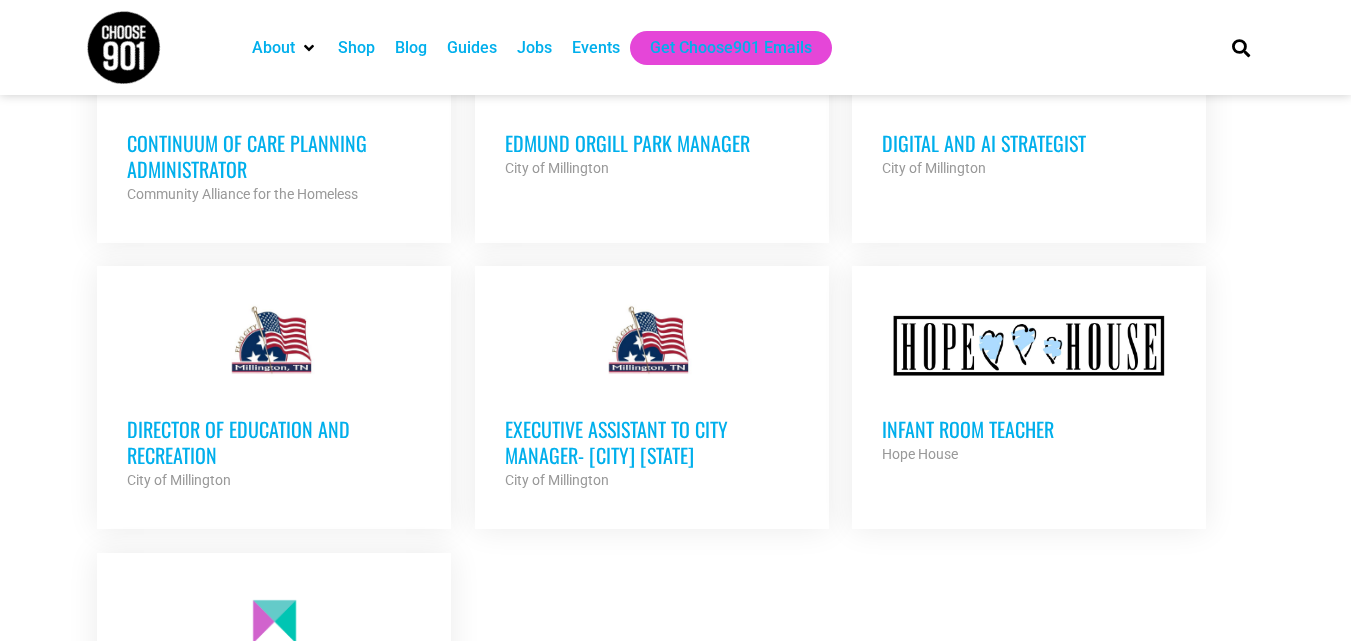 click on "Director of Education and Recreation" at bounding box center (274, 442) 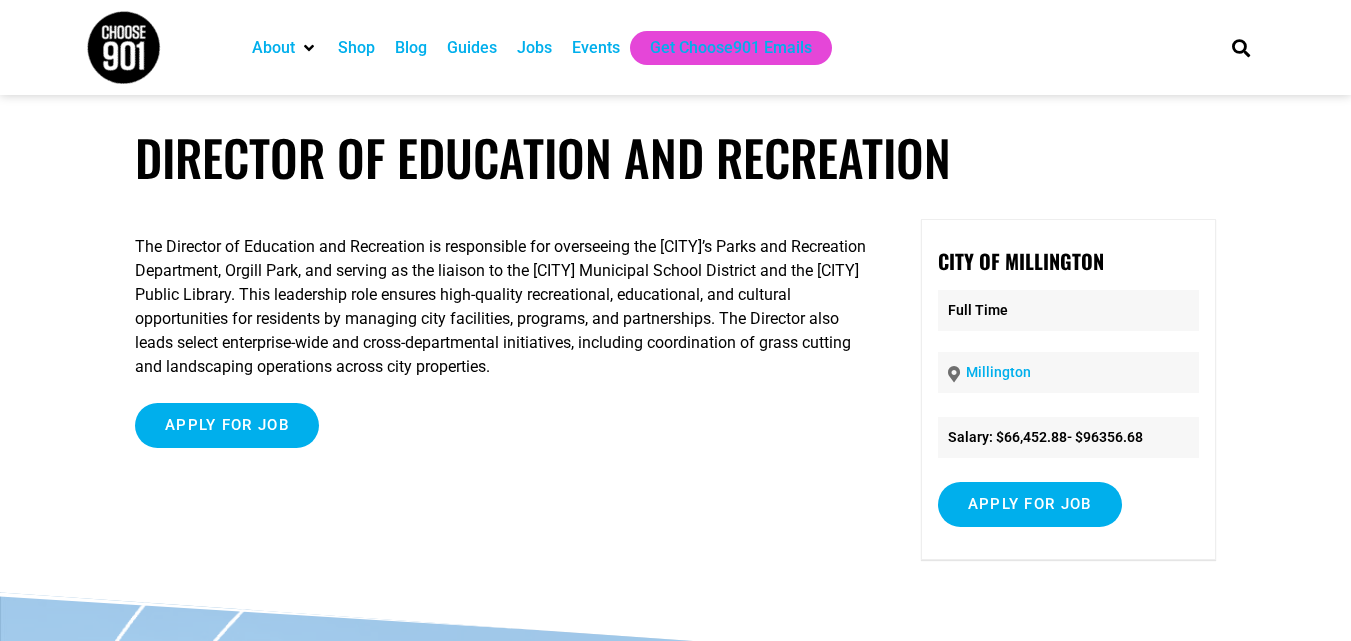 scroll, scrollTop: 0, scrollLeft: 0, axis: both 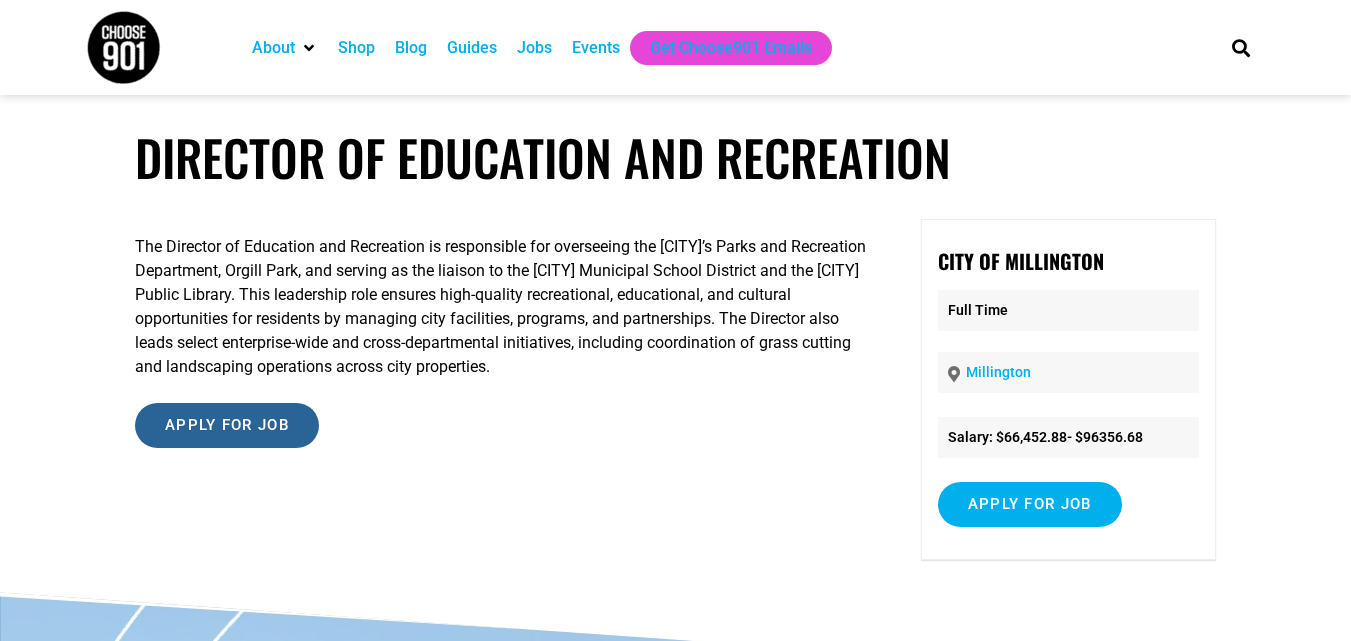 click on "Apply for job" at bounding box center [227, 425] 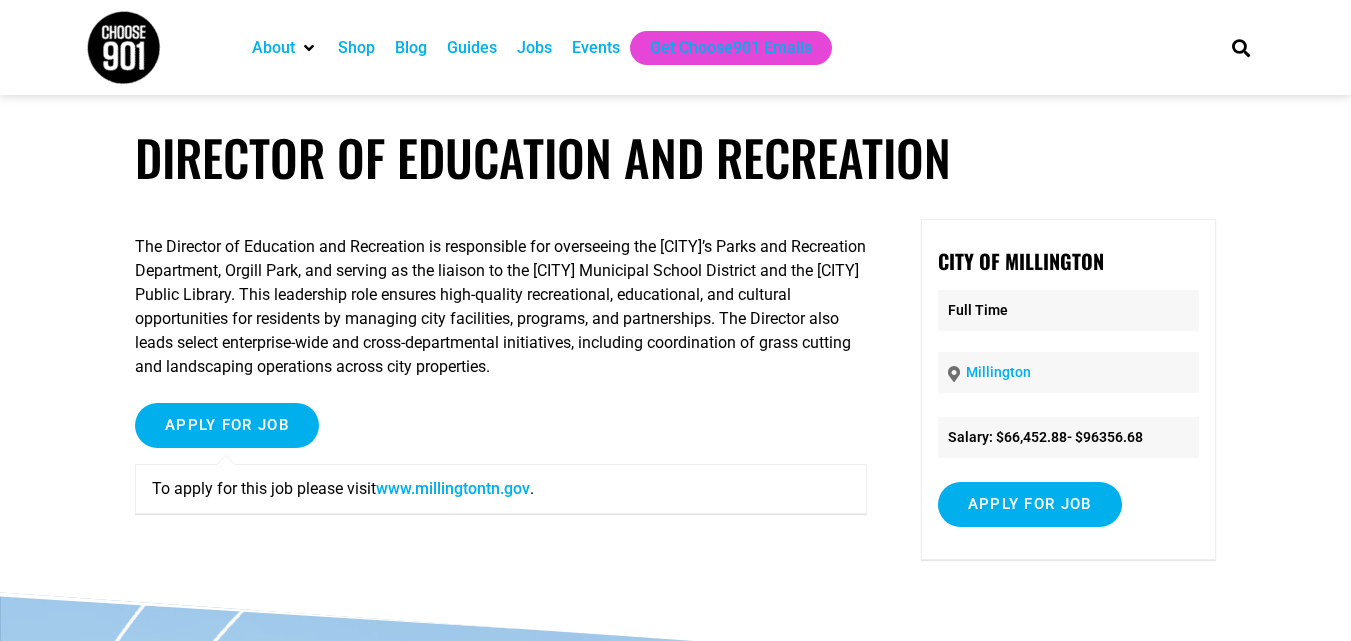 click on "www.millingtontn.gov" at bounding box center [453, 488] 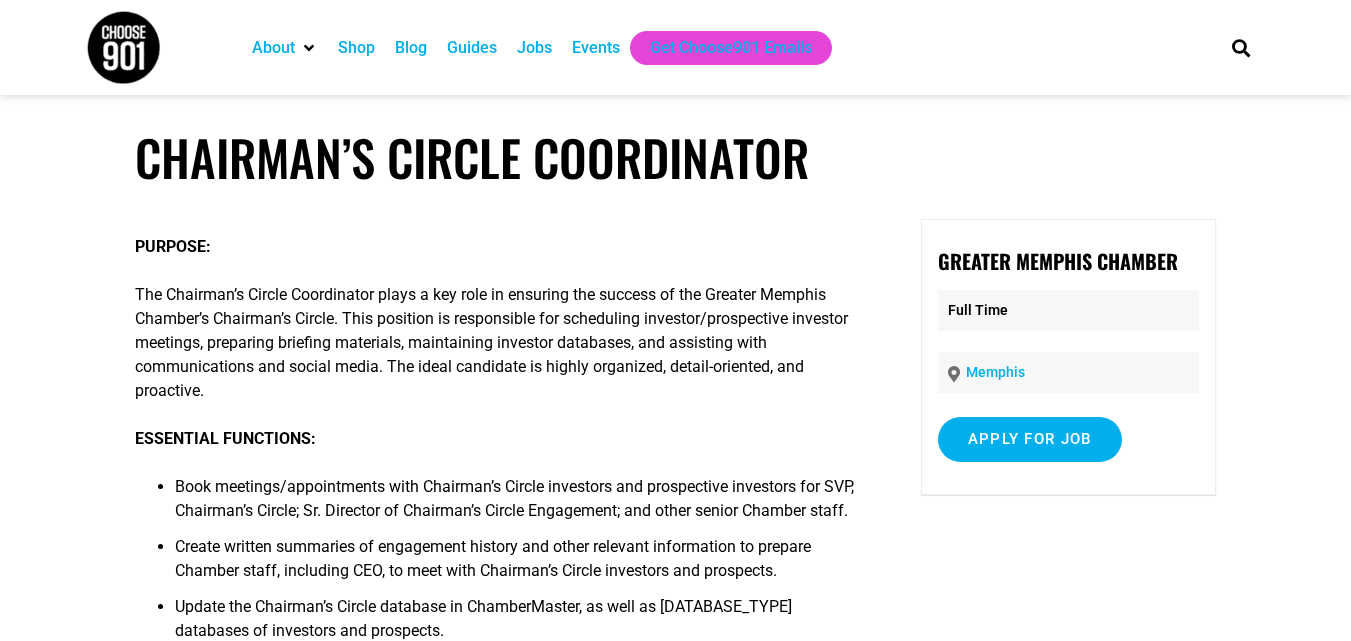 scroll, scrollTop: 367, scrollLeft: 0, axis: vertical 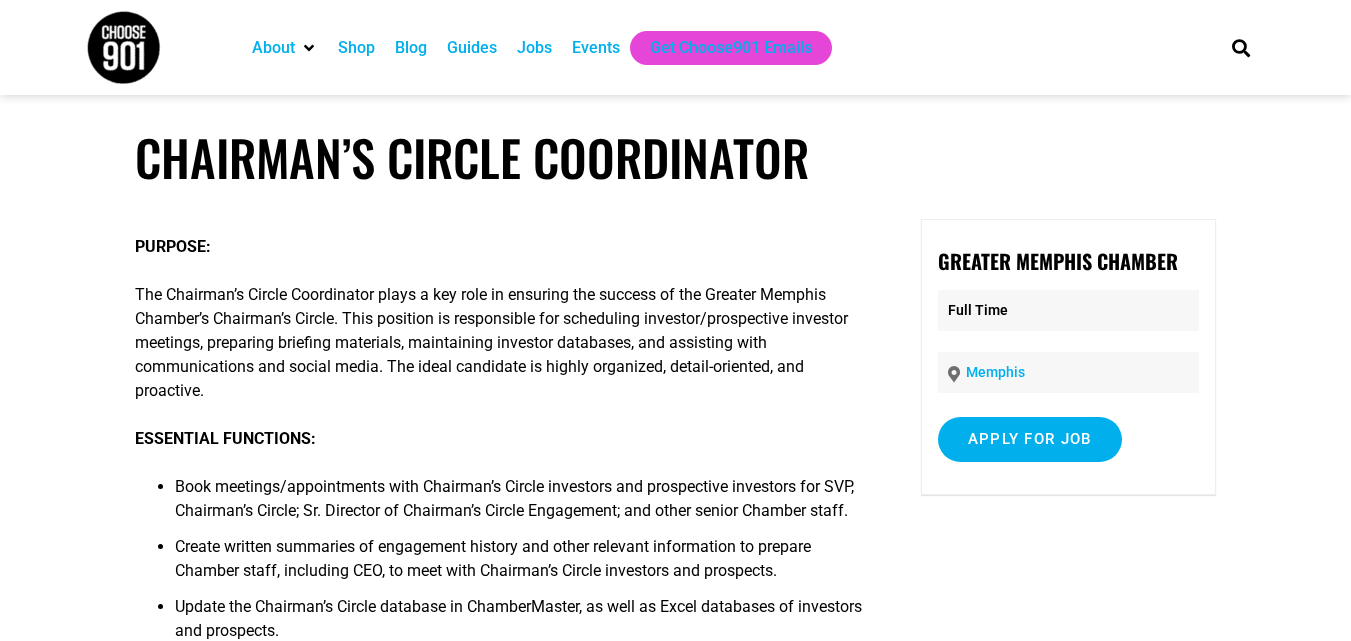 click on "Jobs" at bounding box center [534, 48] 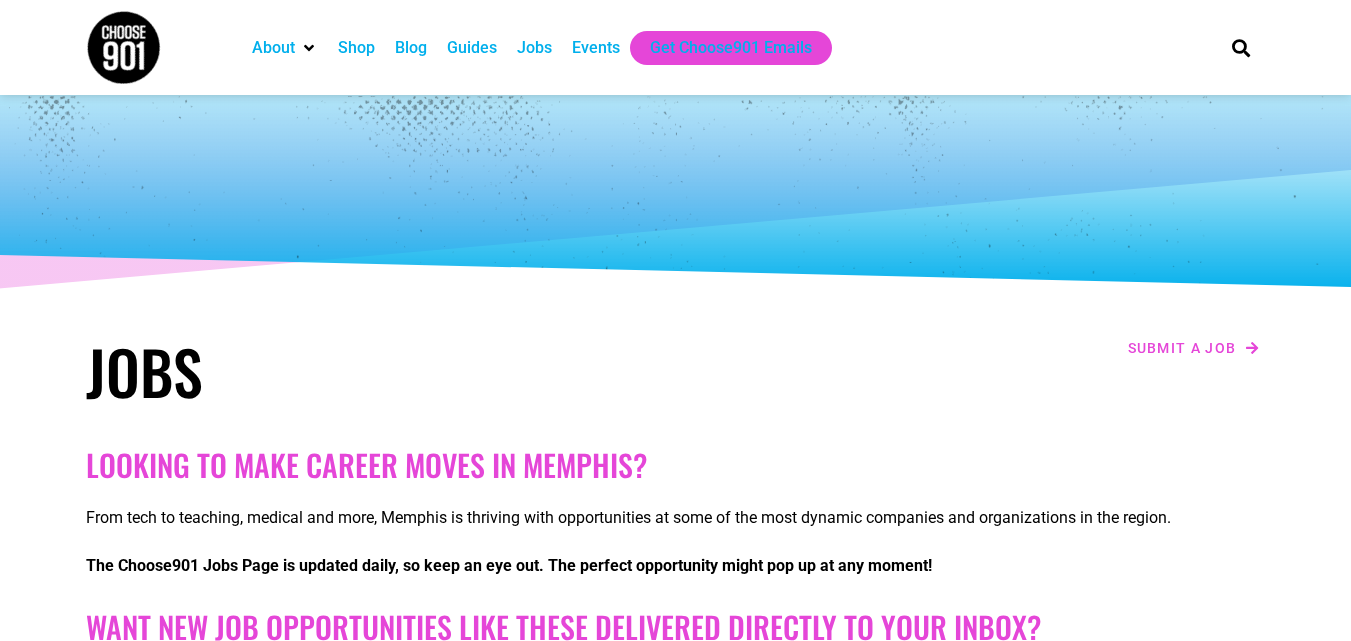 scroll, scrollTop: 0, scrollLeft: 0, axis: both 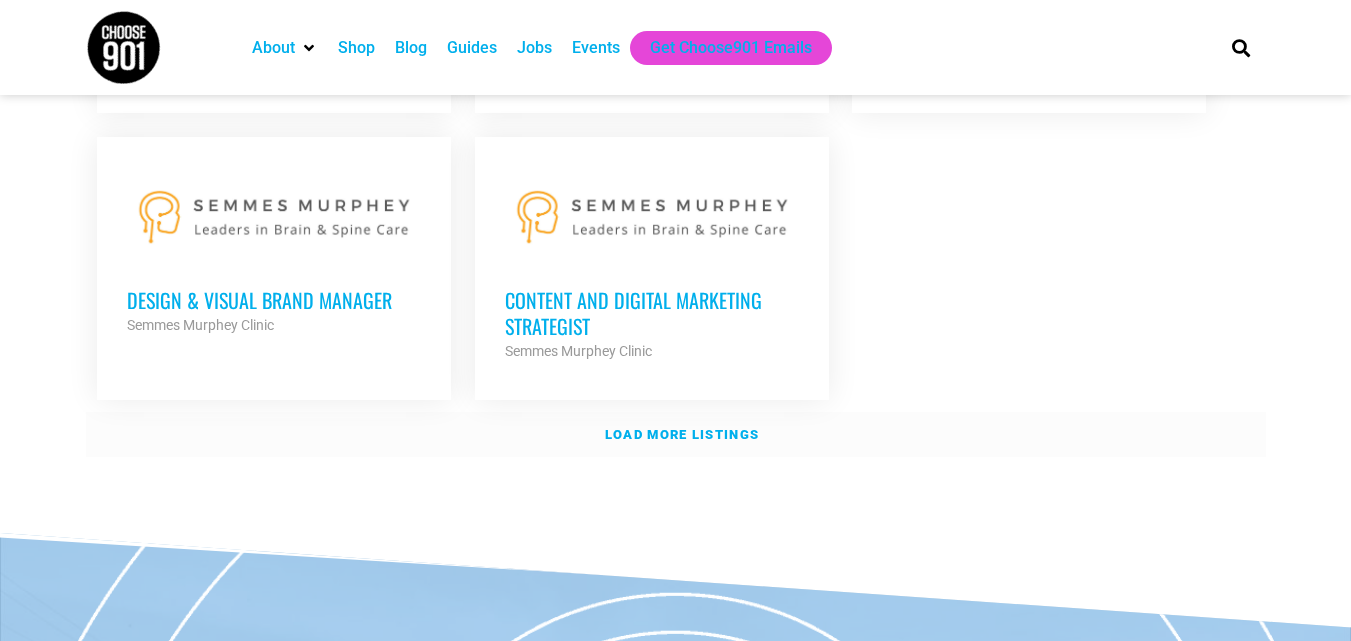 click on "Load more listings" at bounding box center [682, 434] 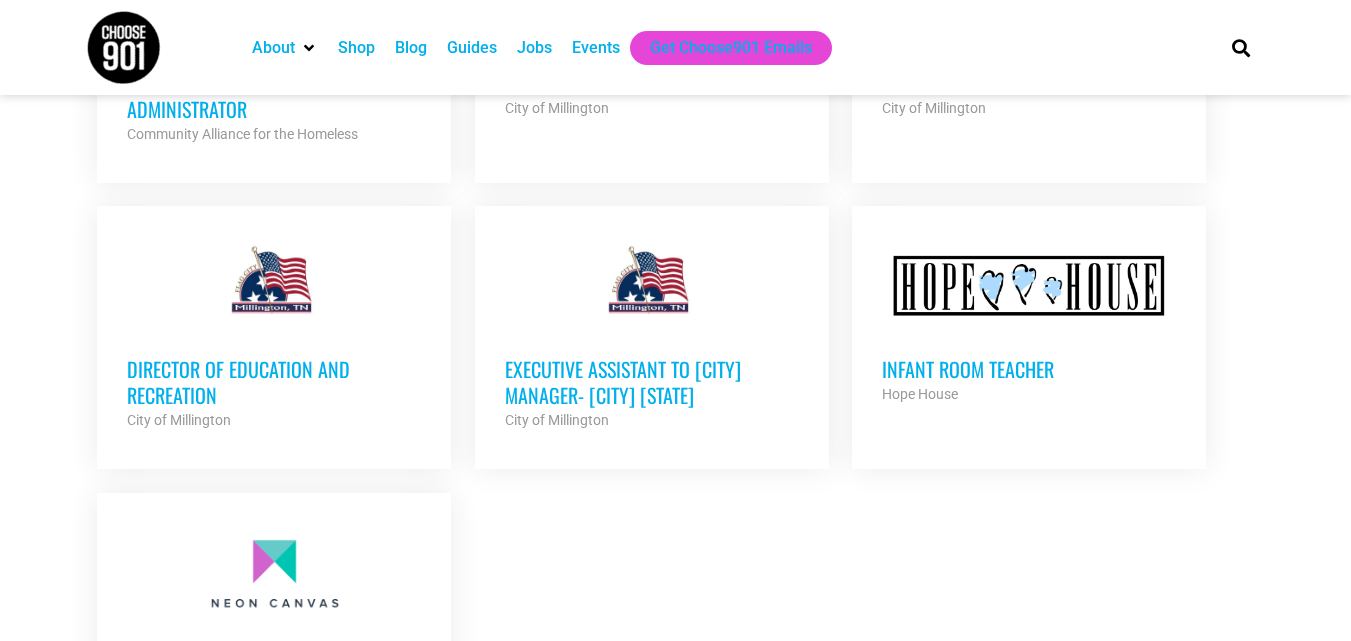 scroll, scrollTop: 4307, scrollLeft: 0, axis: vertical 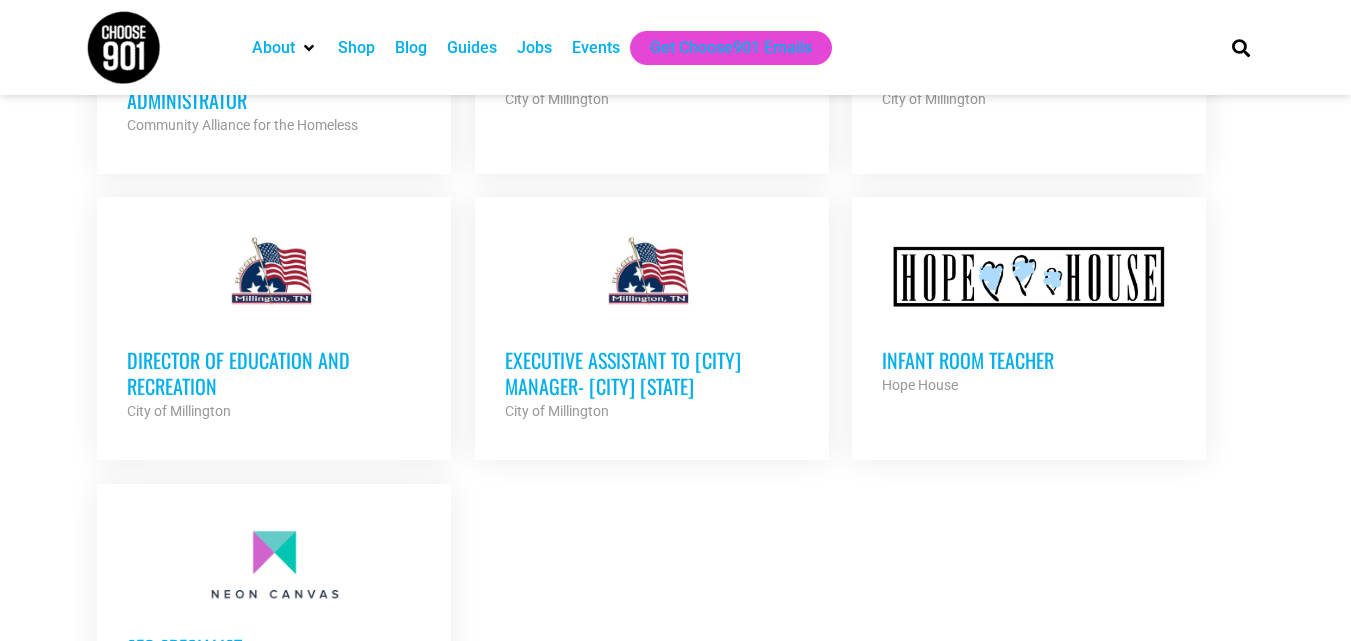 click on "Executive Assistant to City Manager- Millington Tennessee" at bounding box center (652, 373) 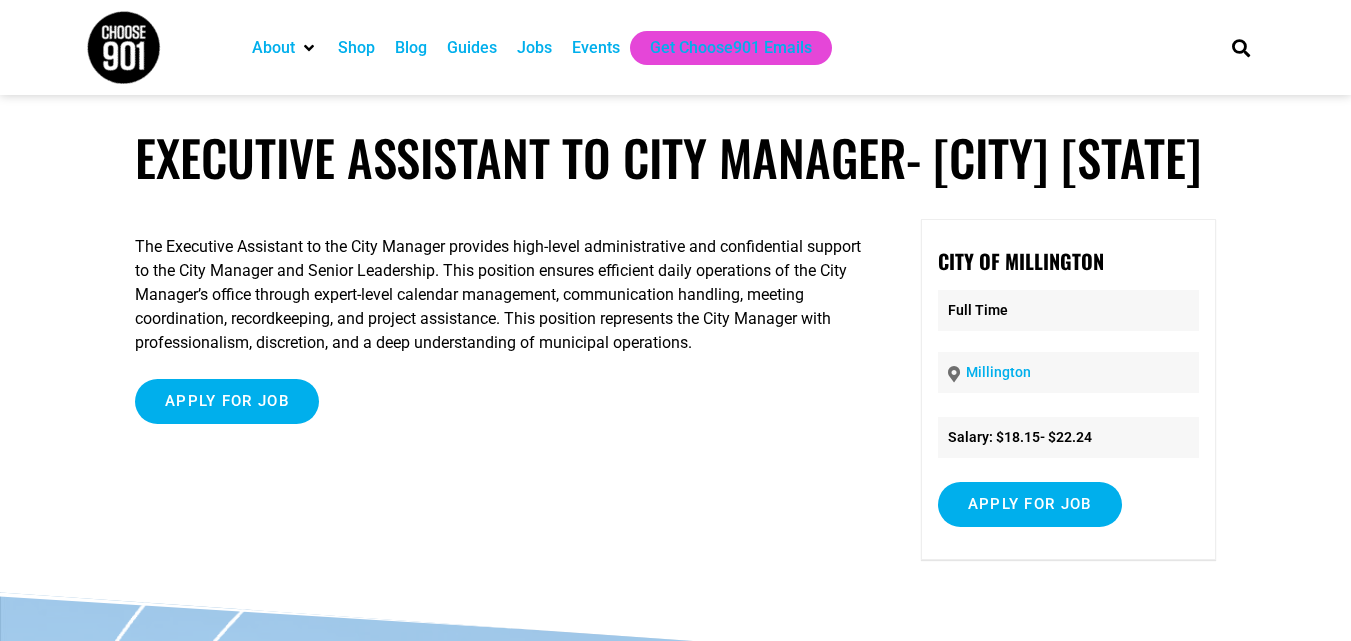 scroll, scrollTop: 0, scrollLeft: 0, axis: both 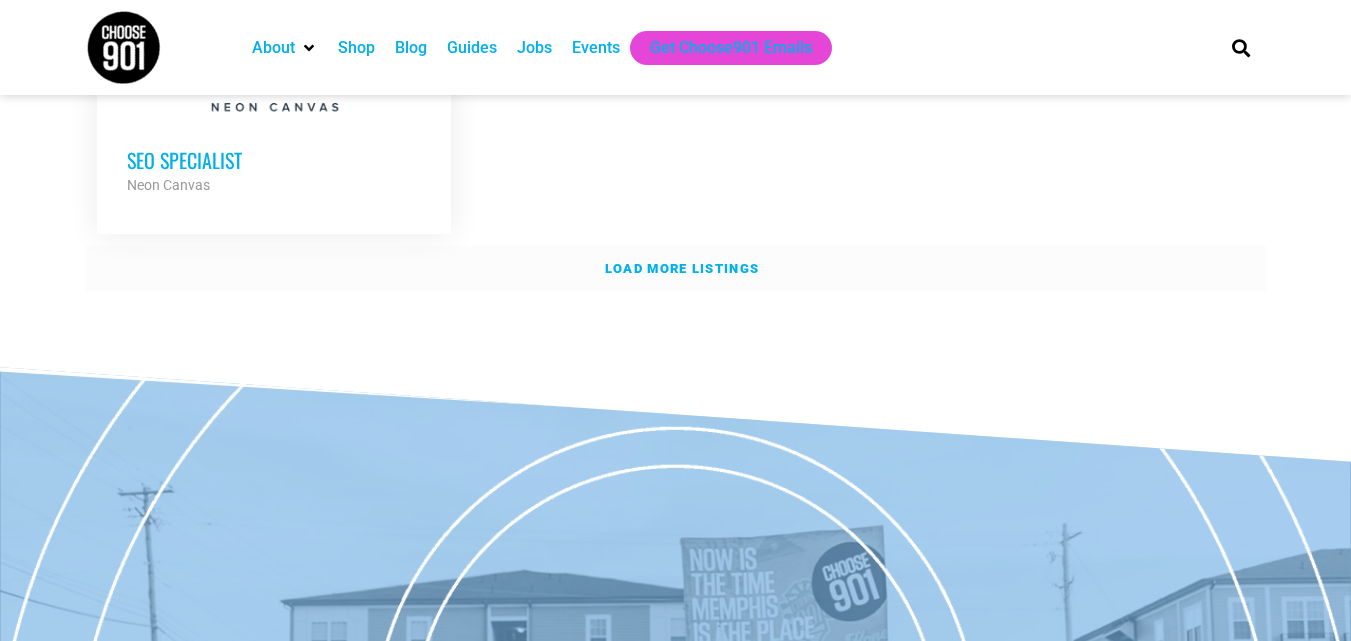 click on "Load more listings" at bounding box center (682, 268) 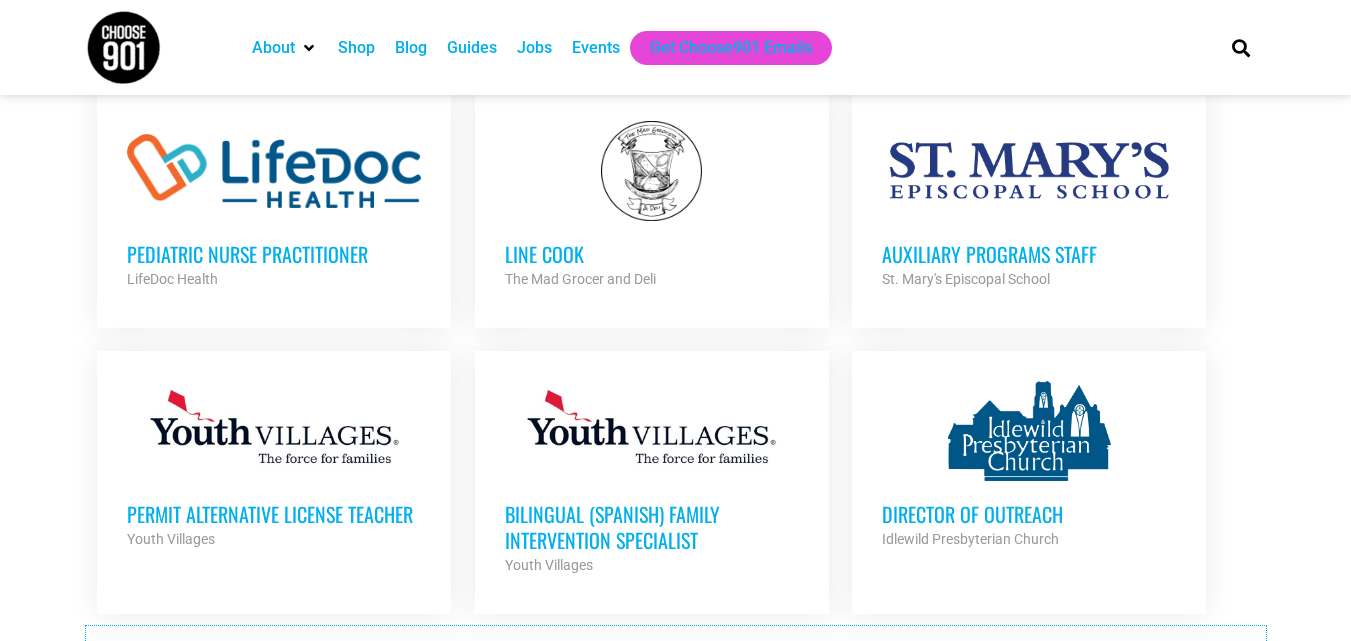 scroll, scrollTop: 6067, scrollLeft: 0, axis: vertical 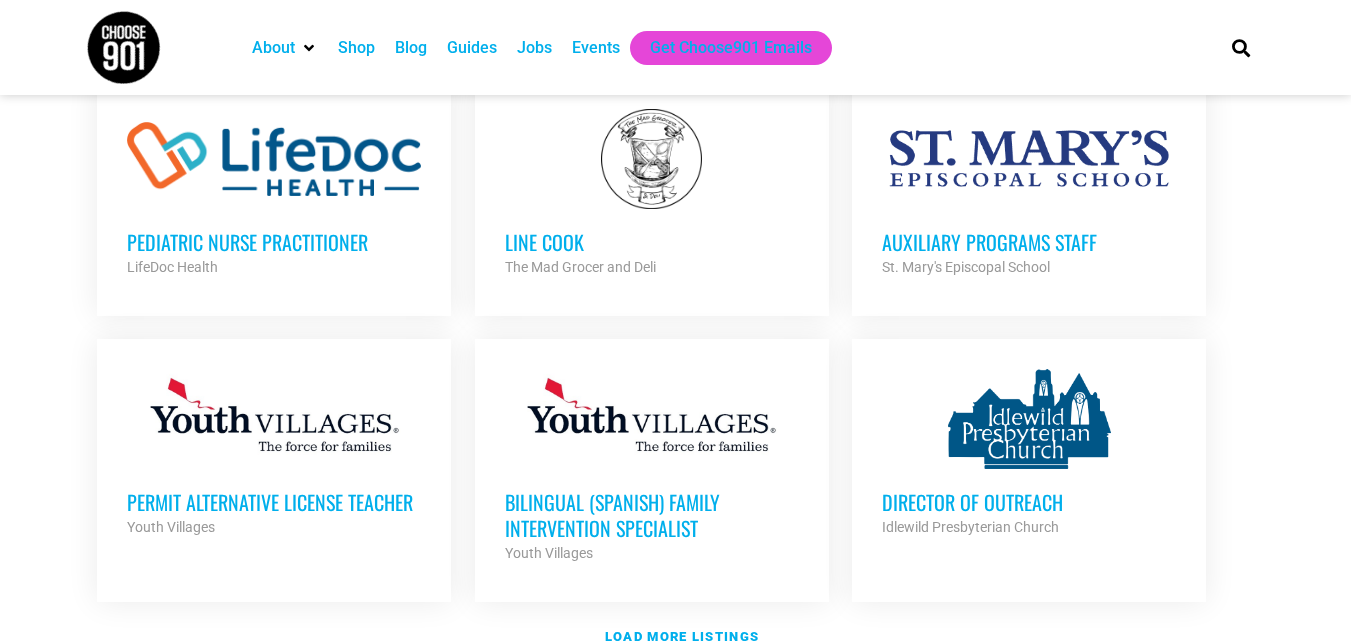 click on "Auxiliary Programs Staff" at bounding box center [1029, 242] 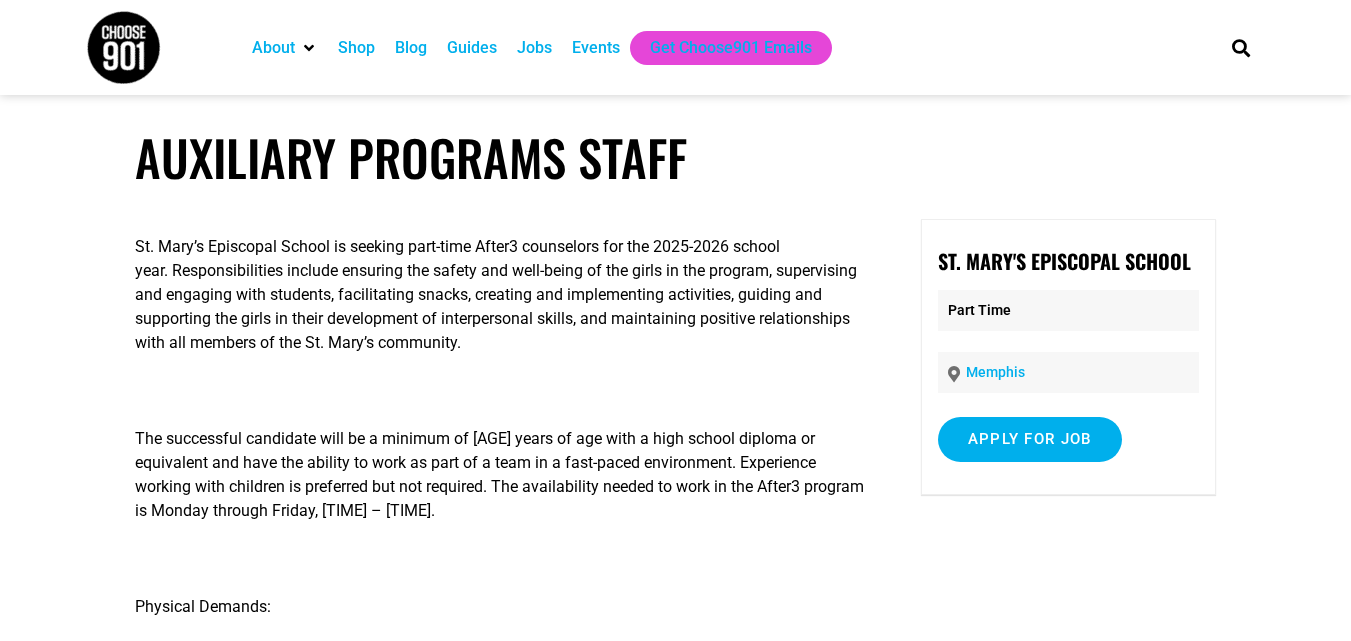 scroll, scrollTop: 0, scrollLeft: 0, axis: both 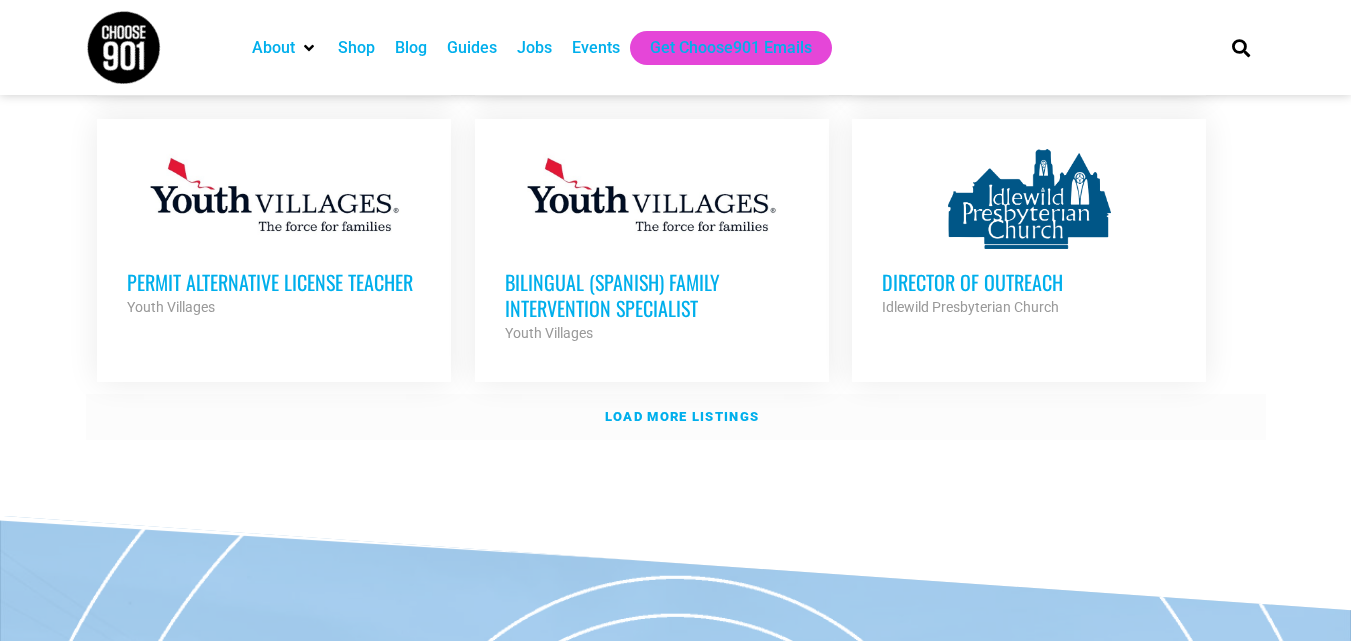 click on "Load more listings" at bounding box center [676, 417] 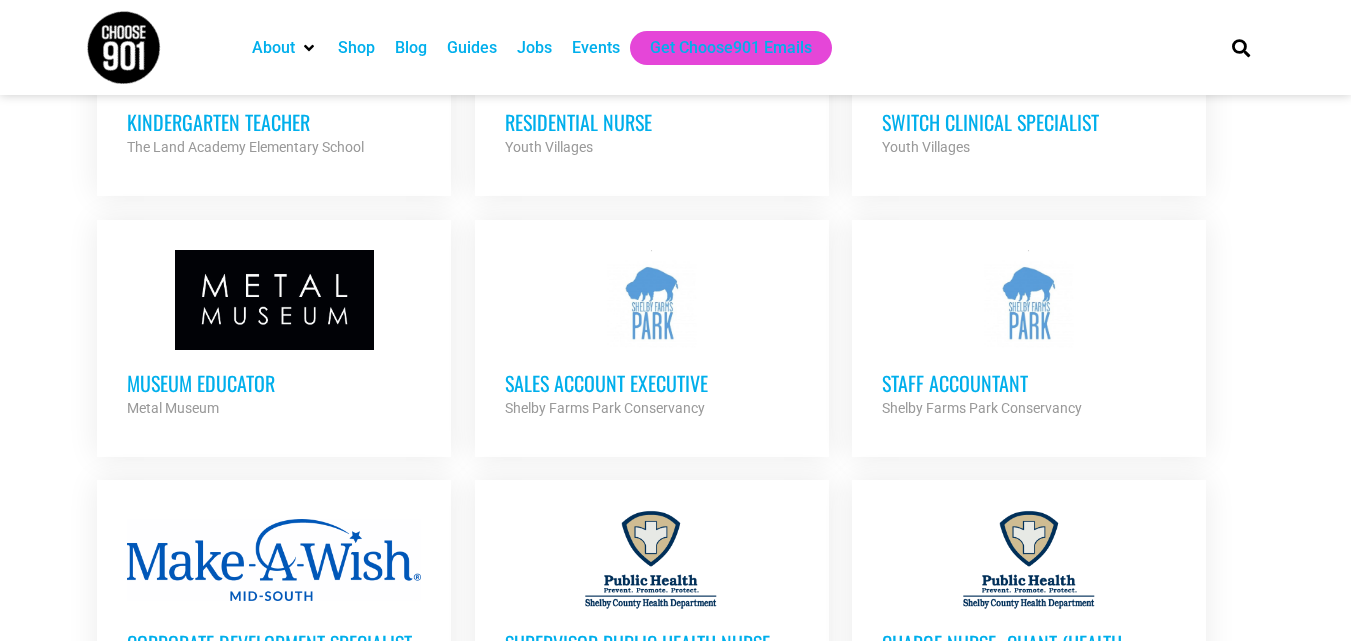 scroll, scrollTop: 7311, scrollLeft: 0, axis: vertical 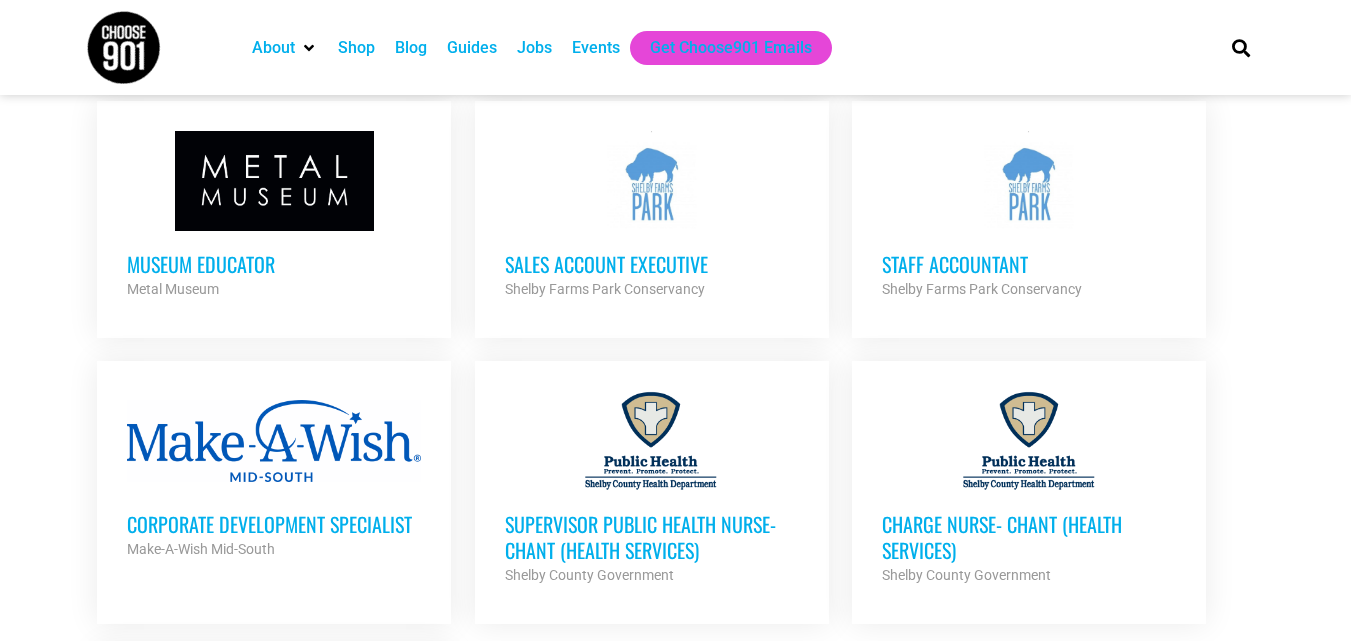 click on "Museum Educator" at bounding box center [274, 264] 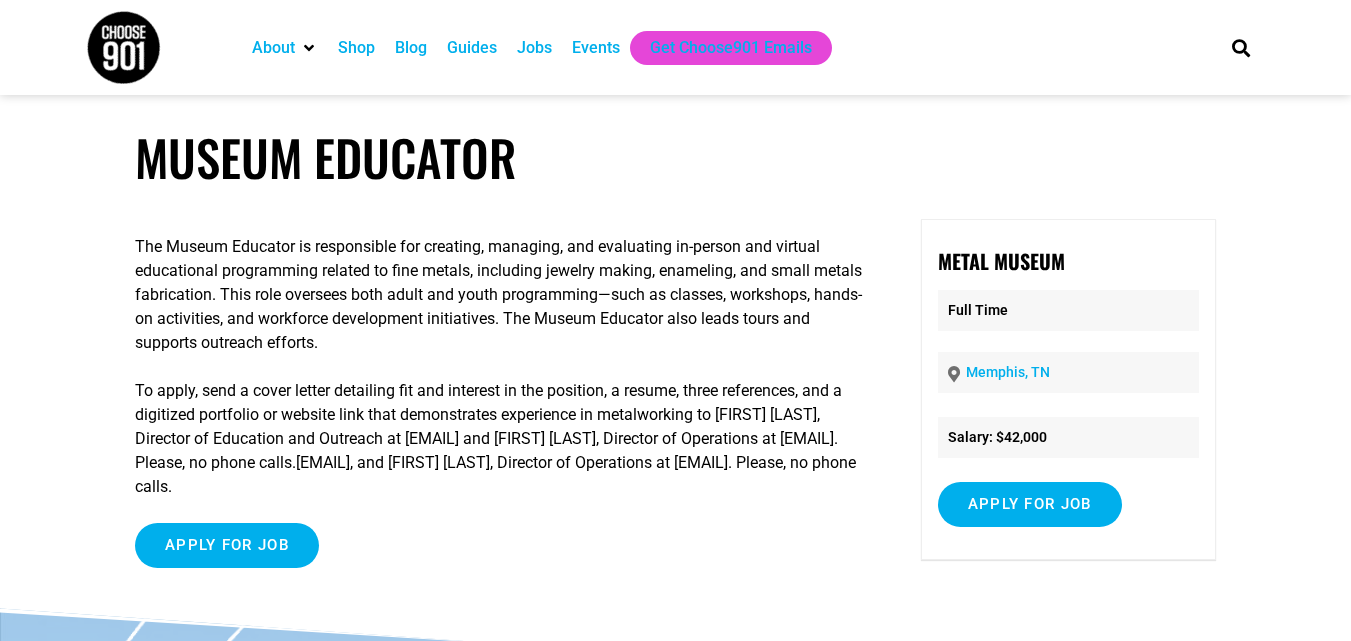 scroll, scrollTop: 0, scrollLeft: 0, axis: both 